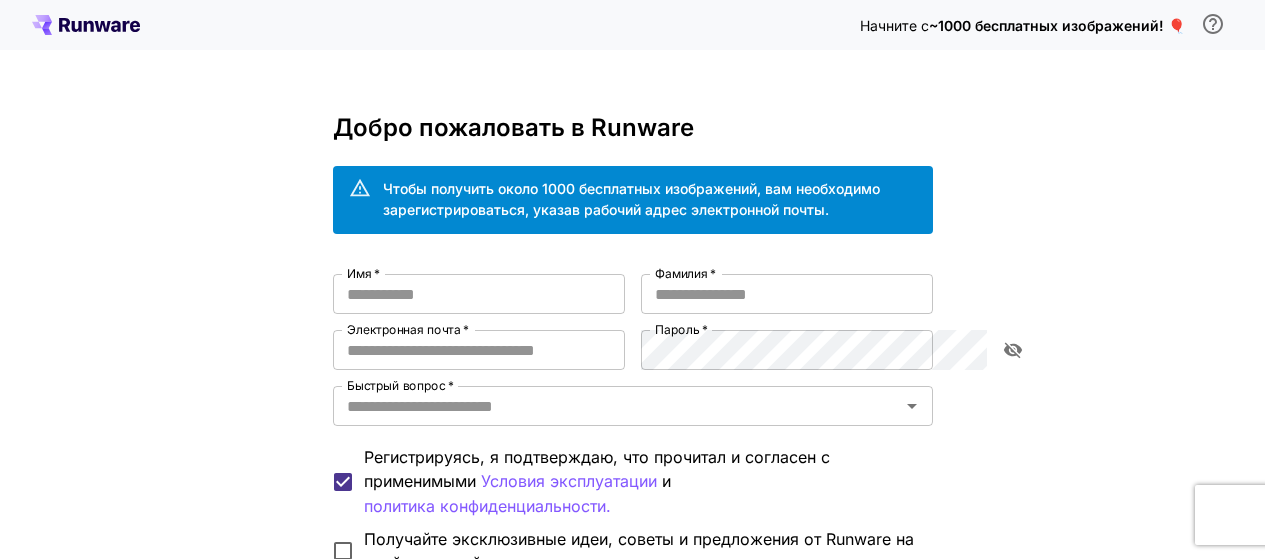 scroll, scrollTop: 0, scrollLeft: 0, axis: both 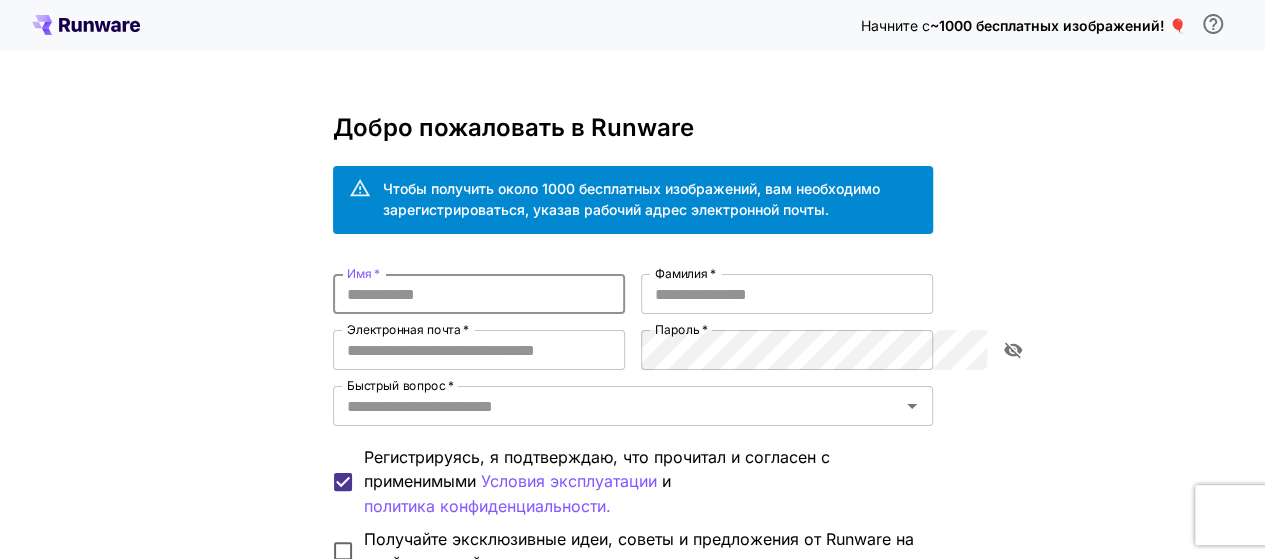 click on "Имя    *" at bounding box center [479, 294] 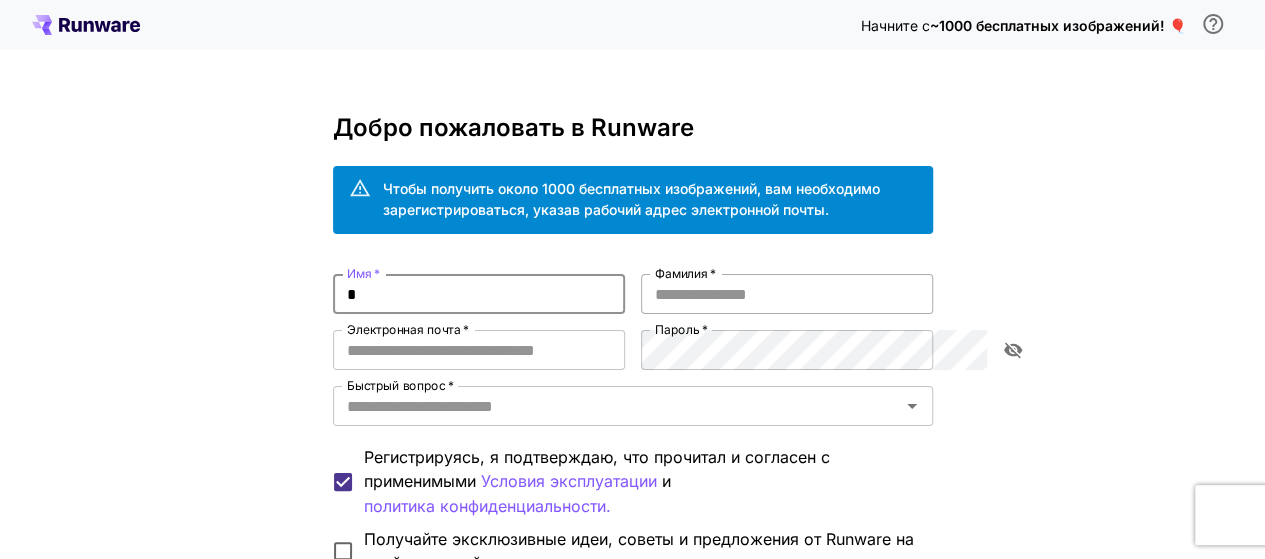 type on "*" 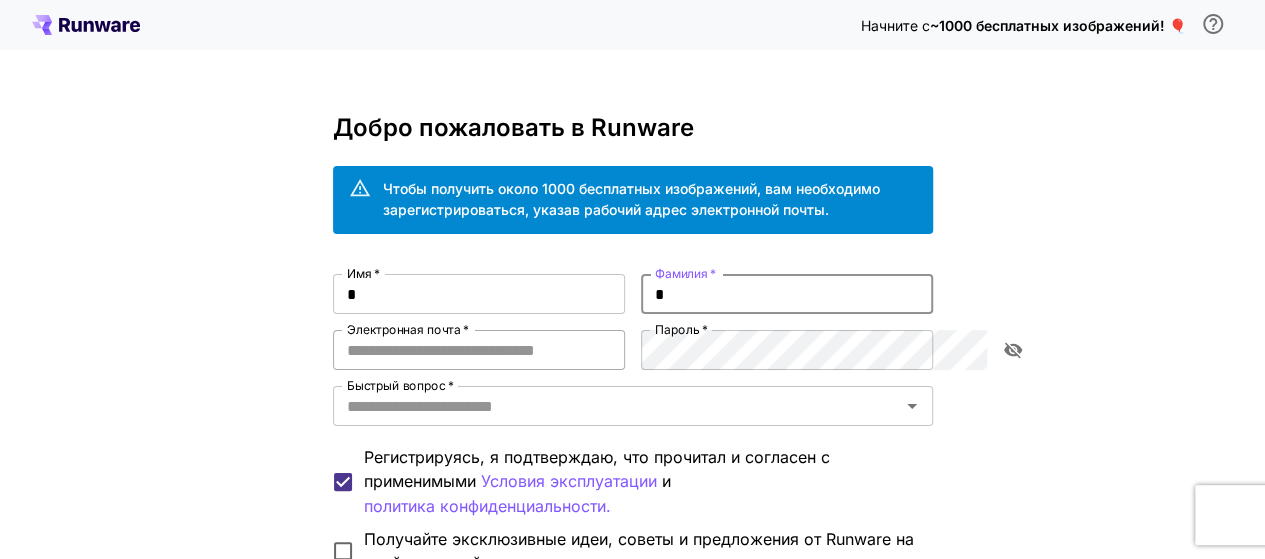 type on "*" 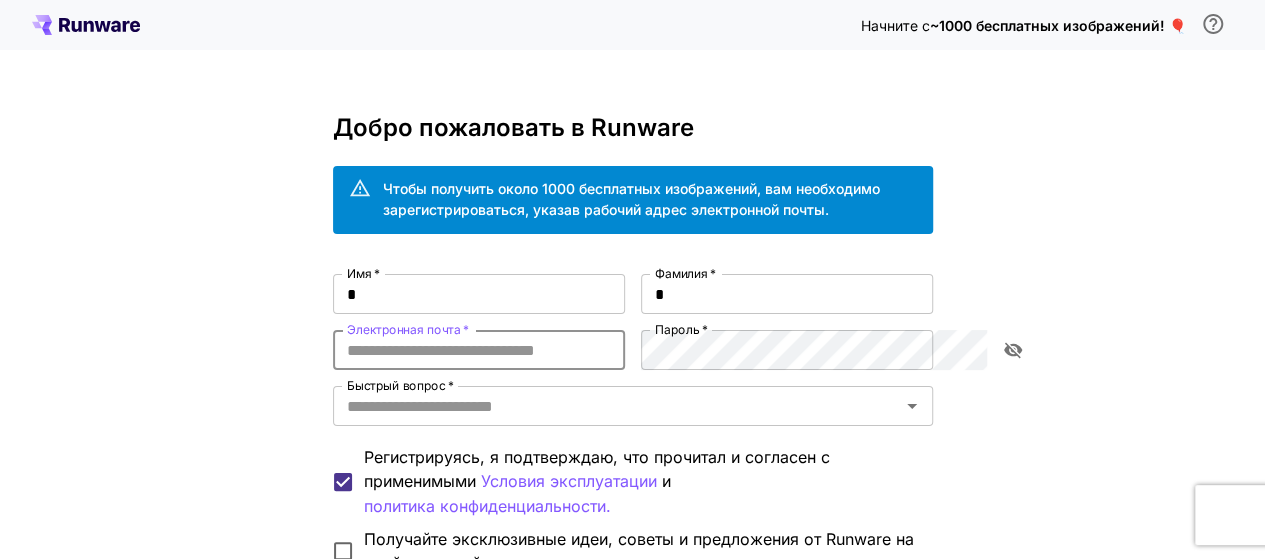 type on "*" 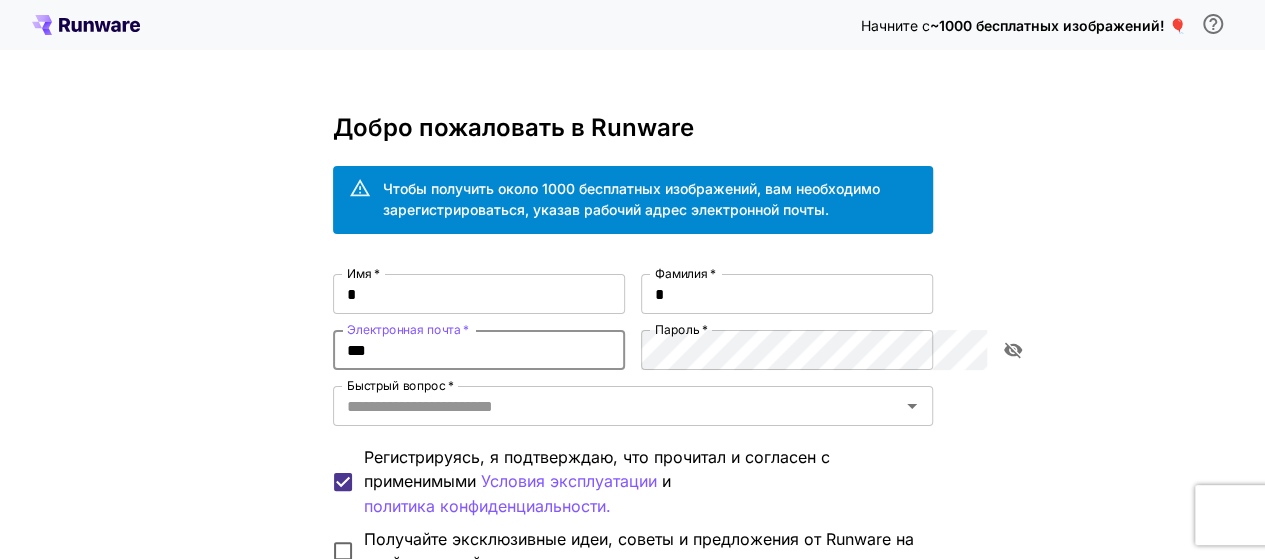 click on "***" at bounding box center (479, 350) 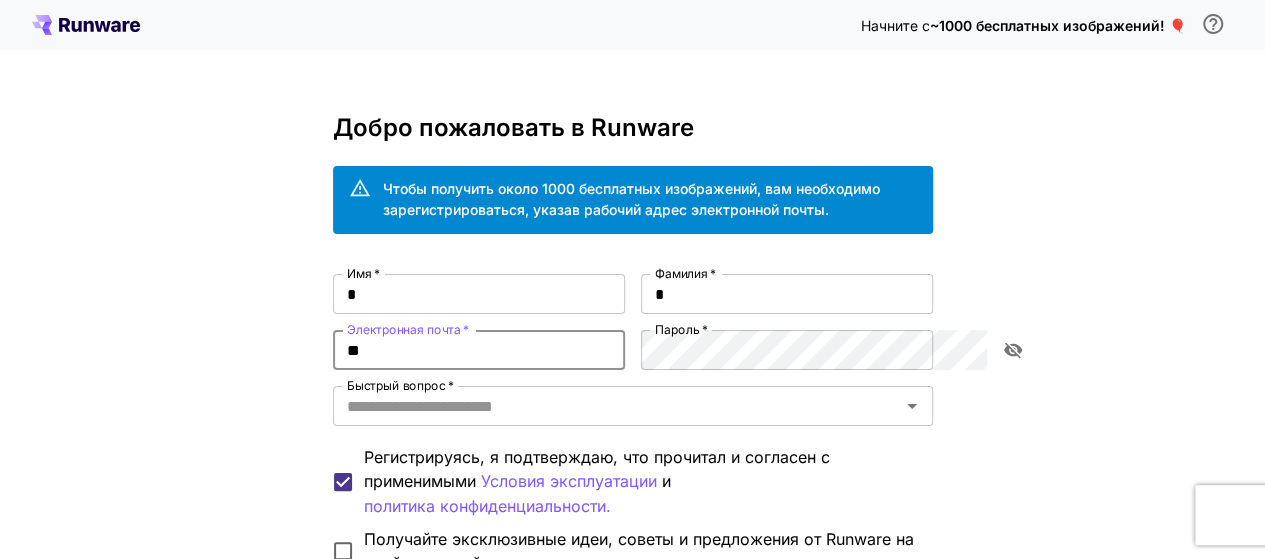 type on "*" 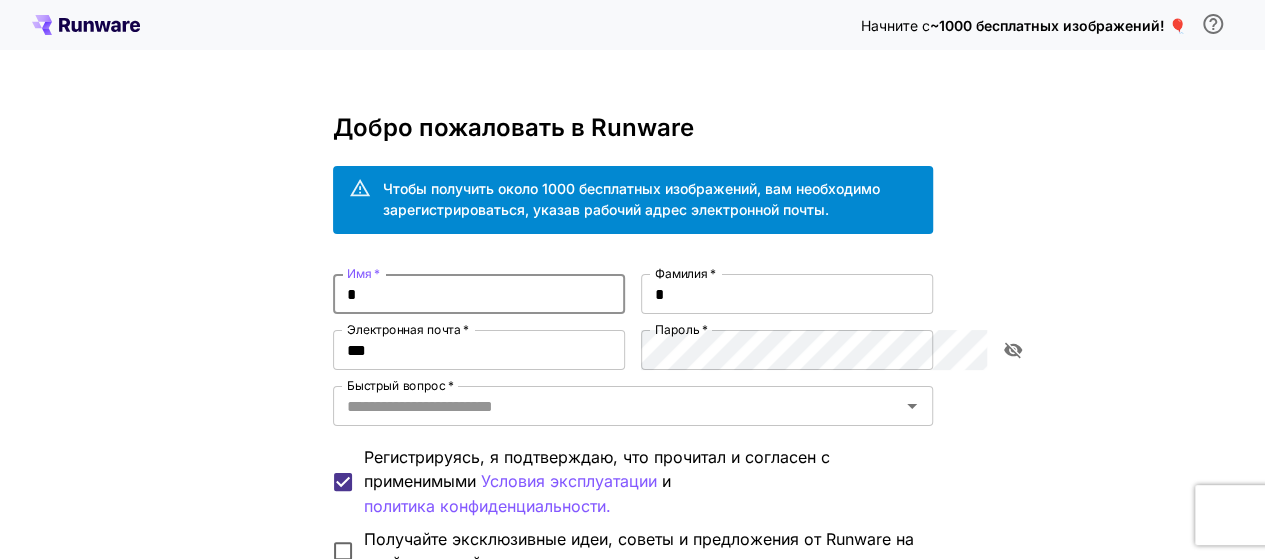 click on "*" at bounding box center (479, 294) 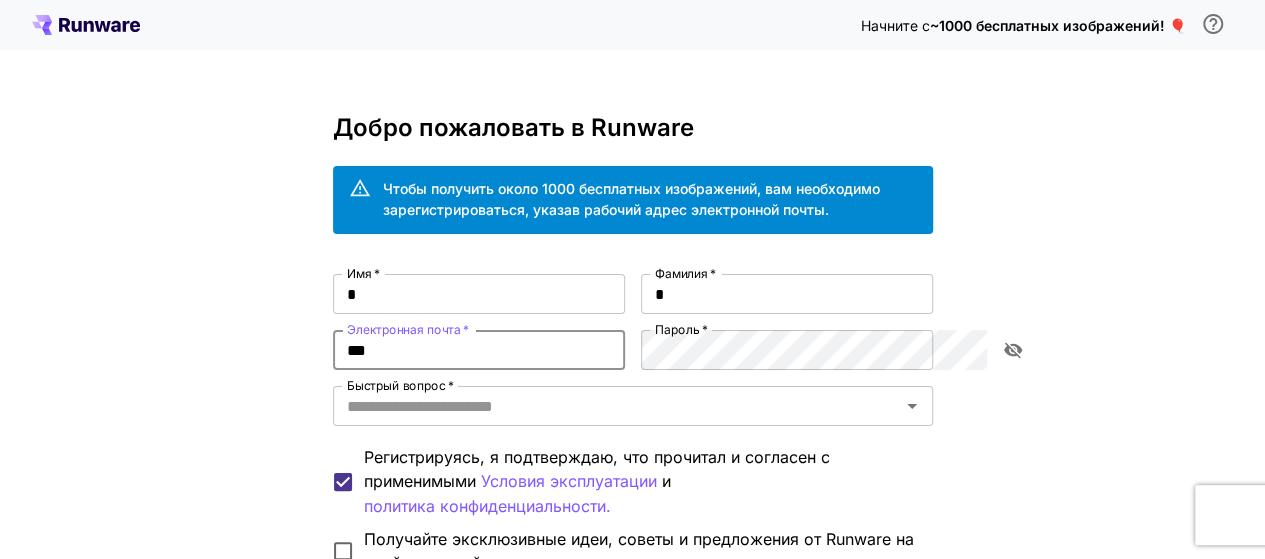 click on "***" at bounding box center (479, 350) 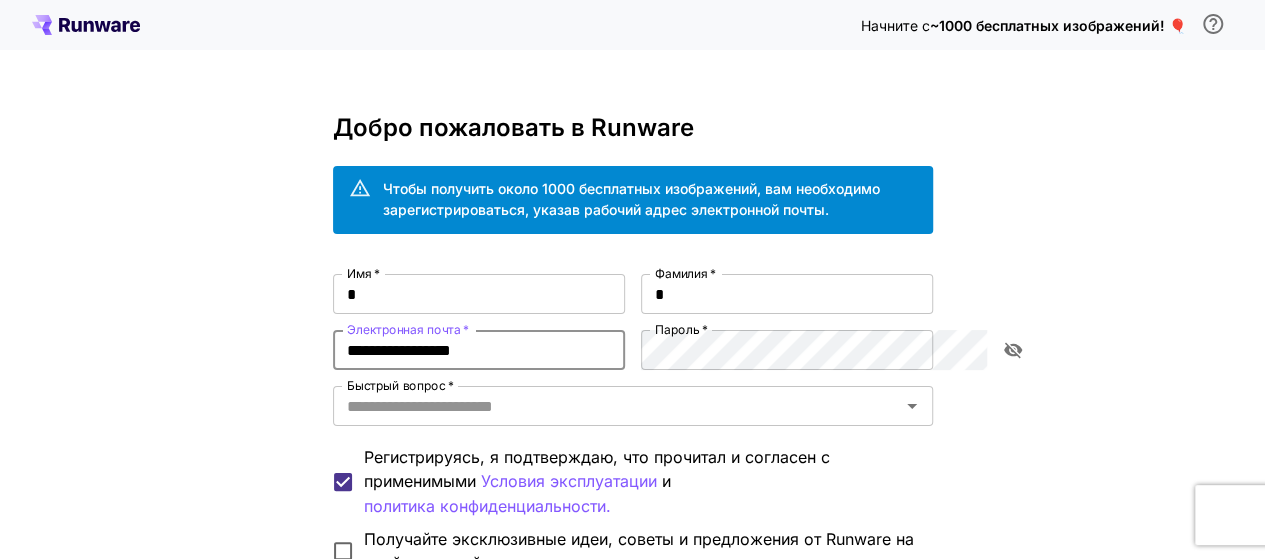 type on "**********" 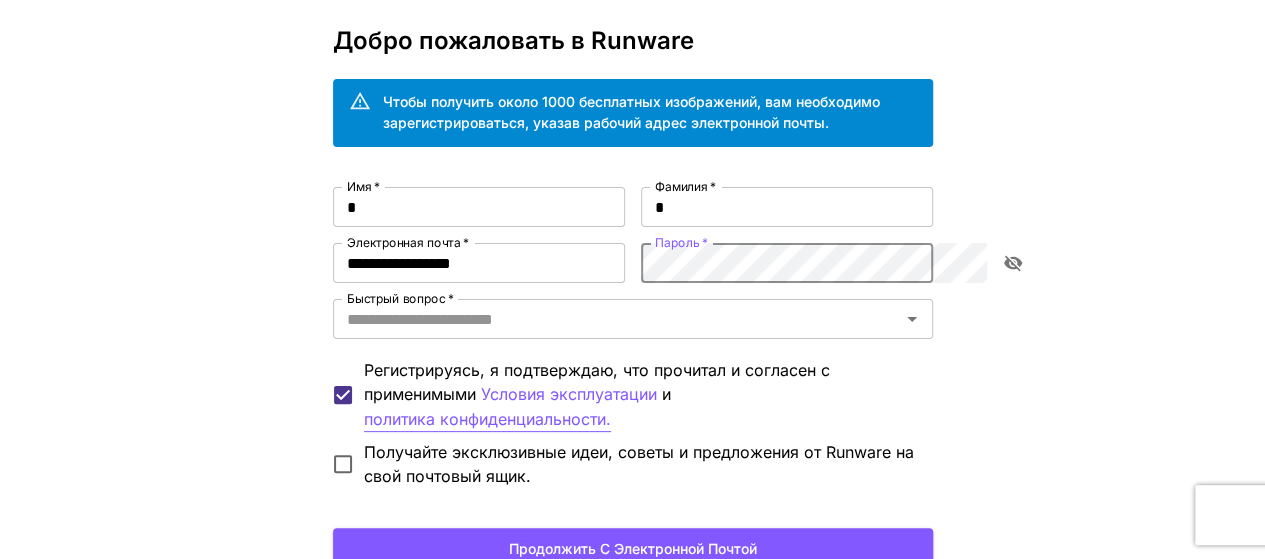 scroll, scrollTop: 120, scrollLeft: 0, axis: vertical 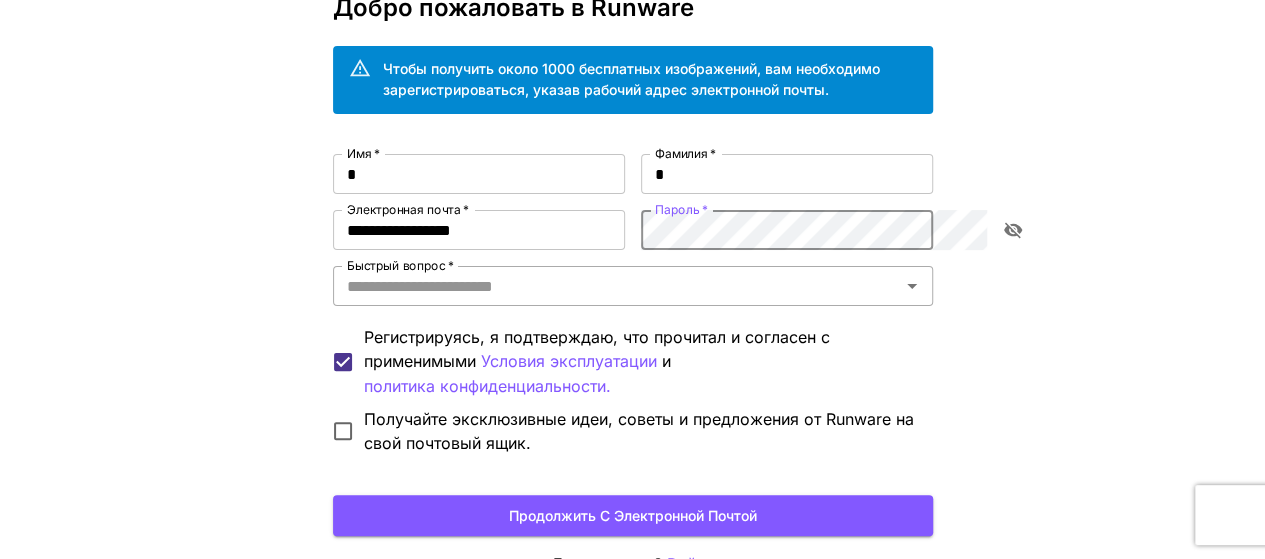 click on "Быстрый вопрос    *" at bounding box center (616, 286) 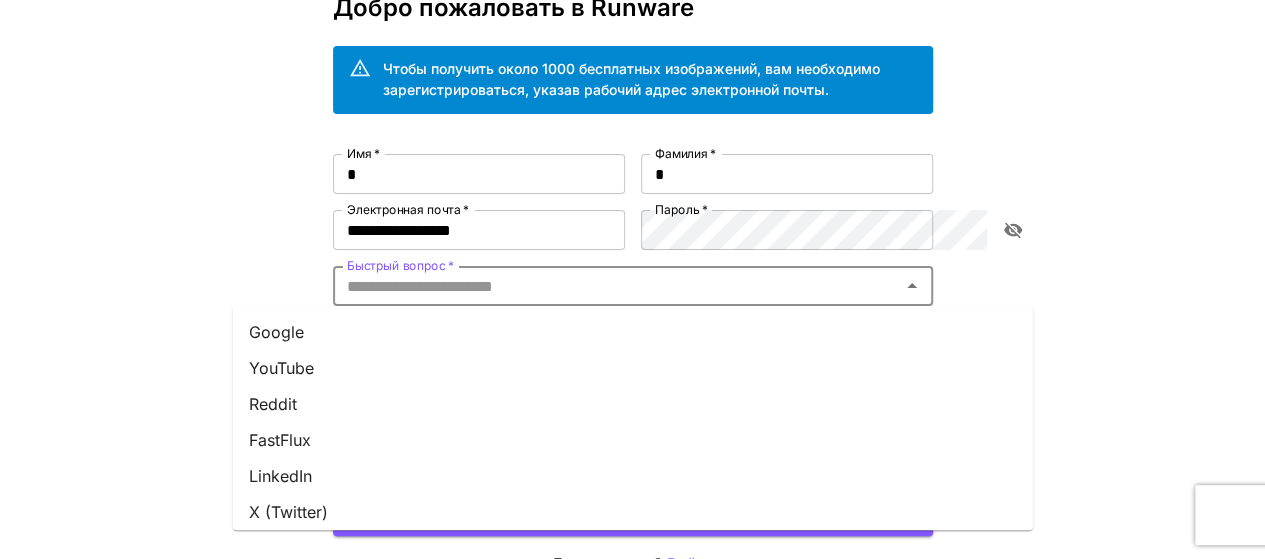 click on "Google" at bounding box center (633, 332) 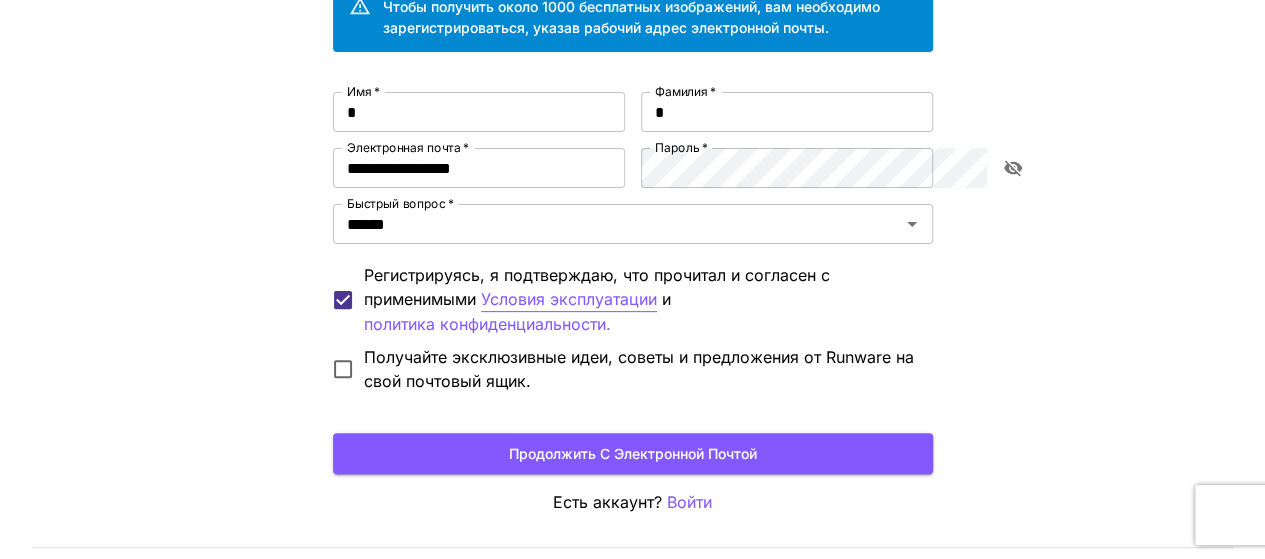 scroll, scrollTop: 212, scrollLeft: 0, axis: vertical 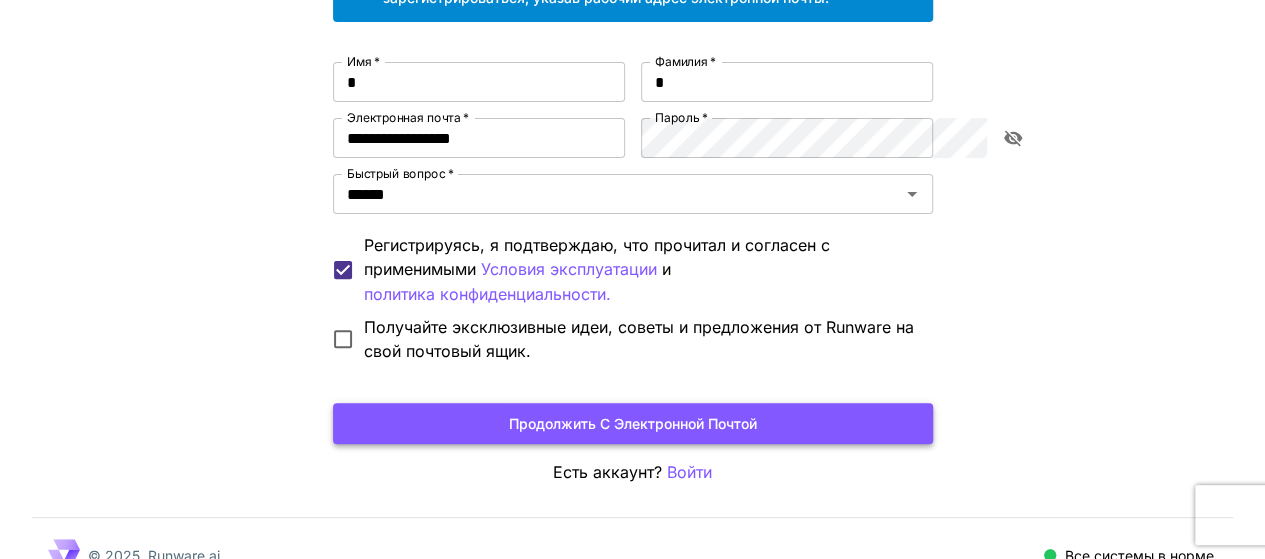 click on "Продолжить с электронной почтой" at bounding box center (633, 423) 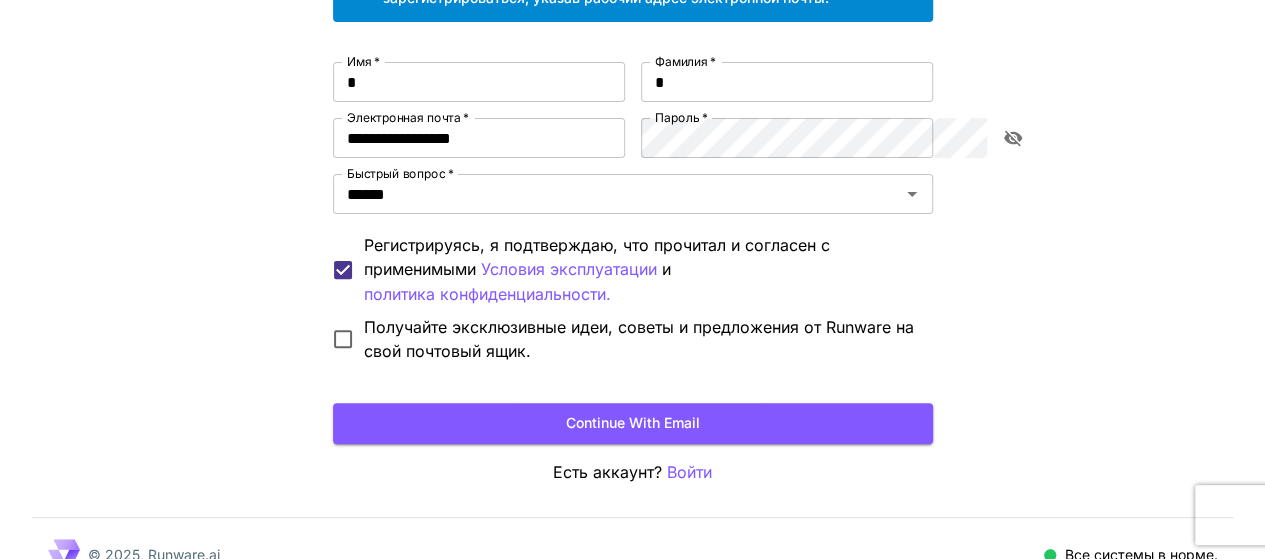 scroll, scrollTop: 212, scrollLeft: 0, axis: vertical 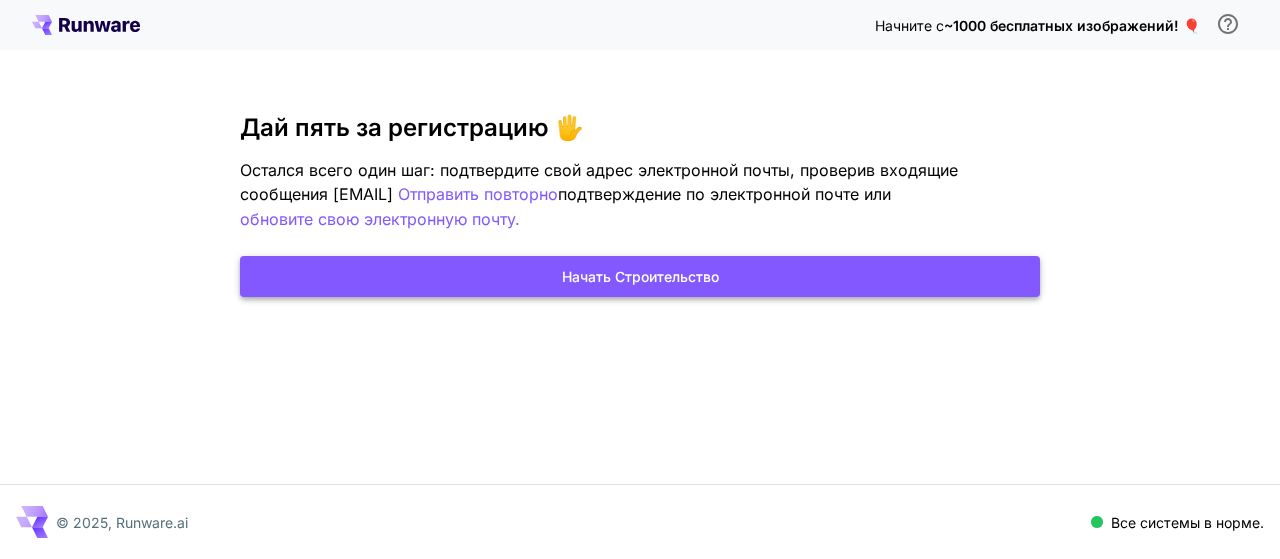 click on "Начать строительство" at bounding box center [640, 276] 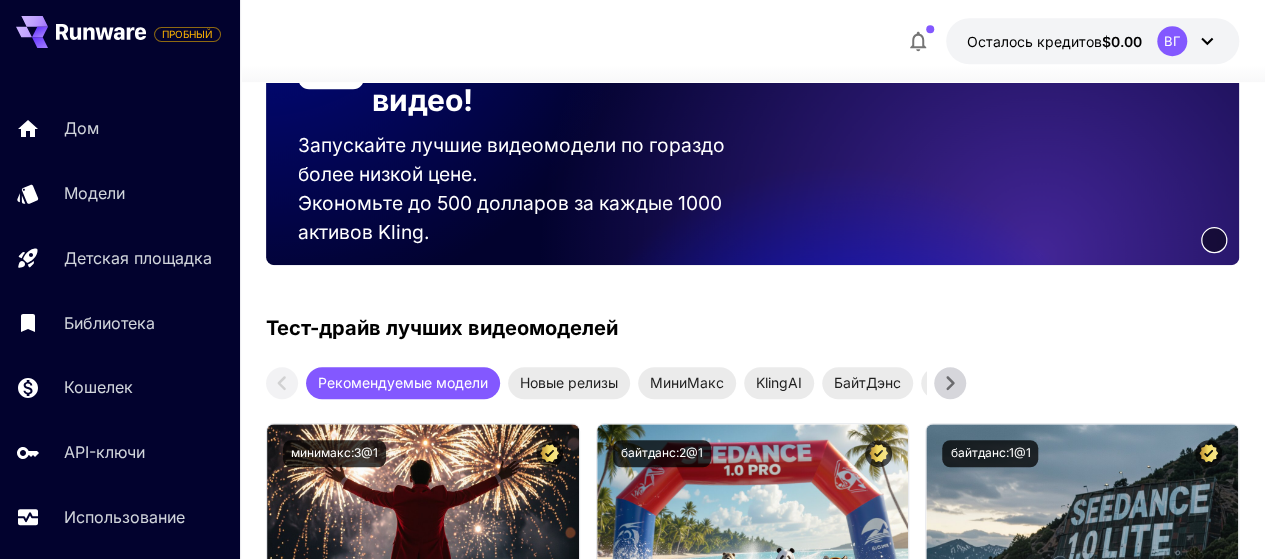 scroll, scrollTop: 480, scrollLeft: 0, axis: vertical 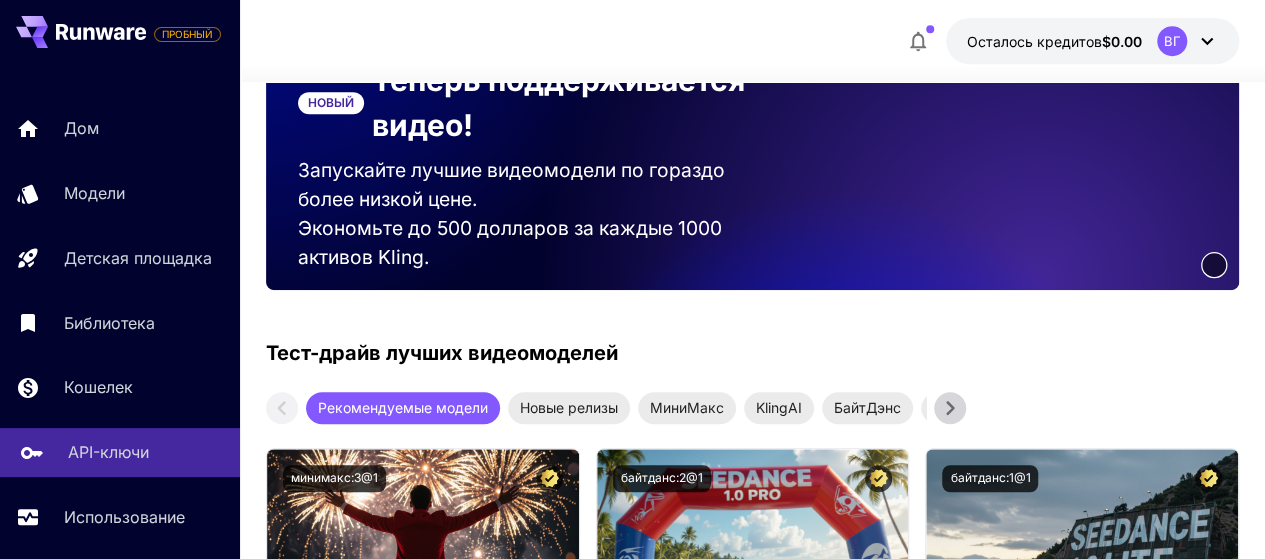 click on "API-ключи" at bounding box center [108, 452] 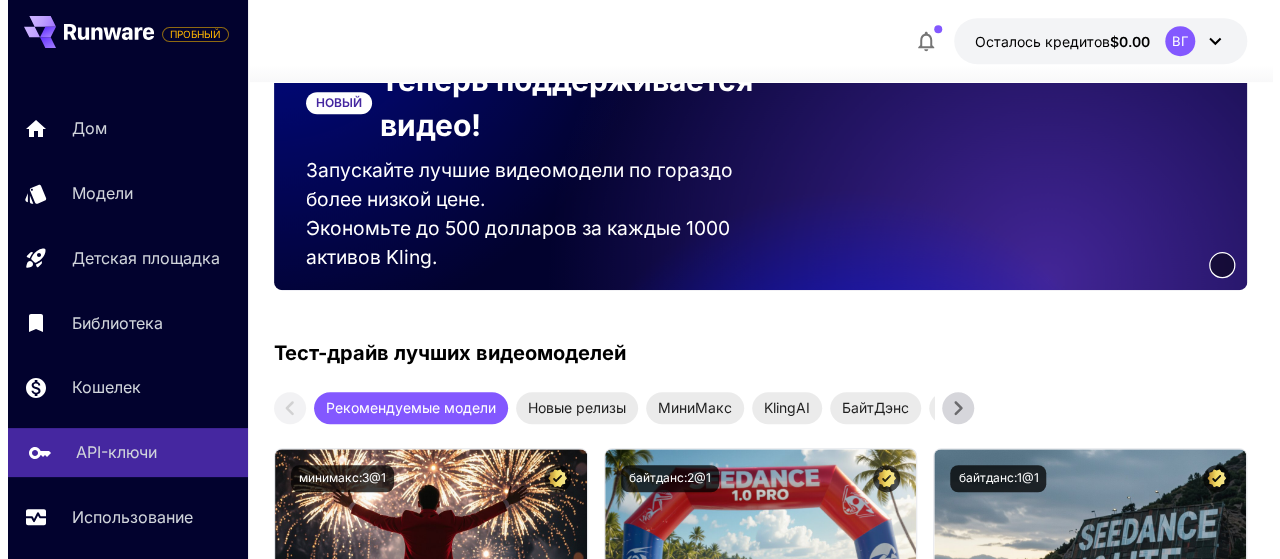 scroll, scrollTop: 0, scrollLeft: 0, axis: both 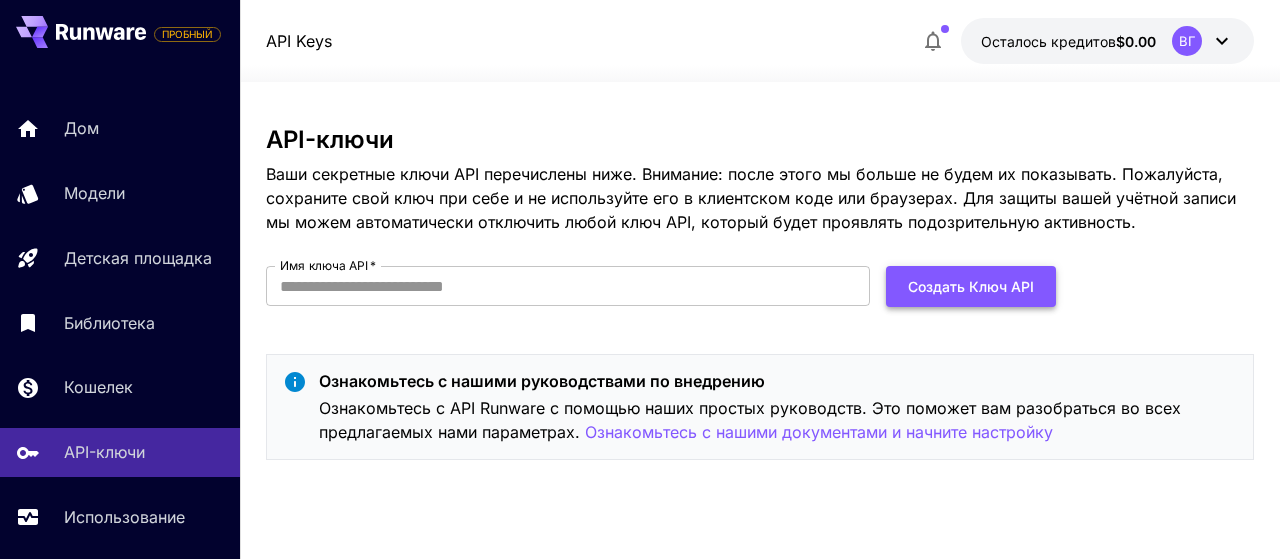 click on "Создать ключ API" at bounding box center [971, 286] 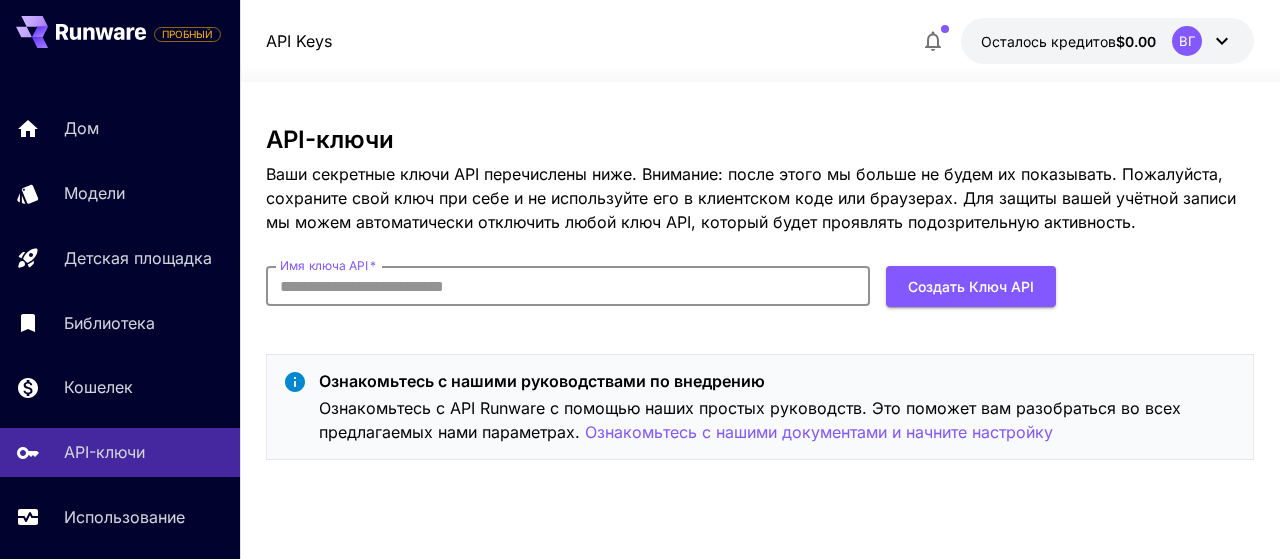 click on "Имя ключа API    *" at bounding box center [568, 286] 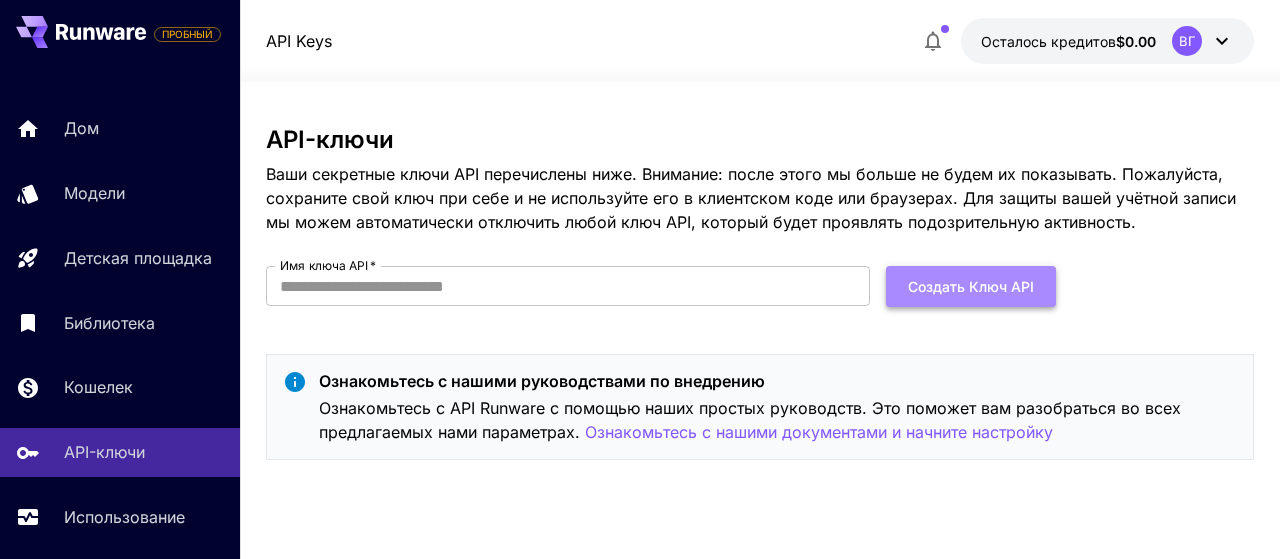 click on "Создать ключ API" at bounding box center [971, 286] 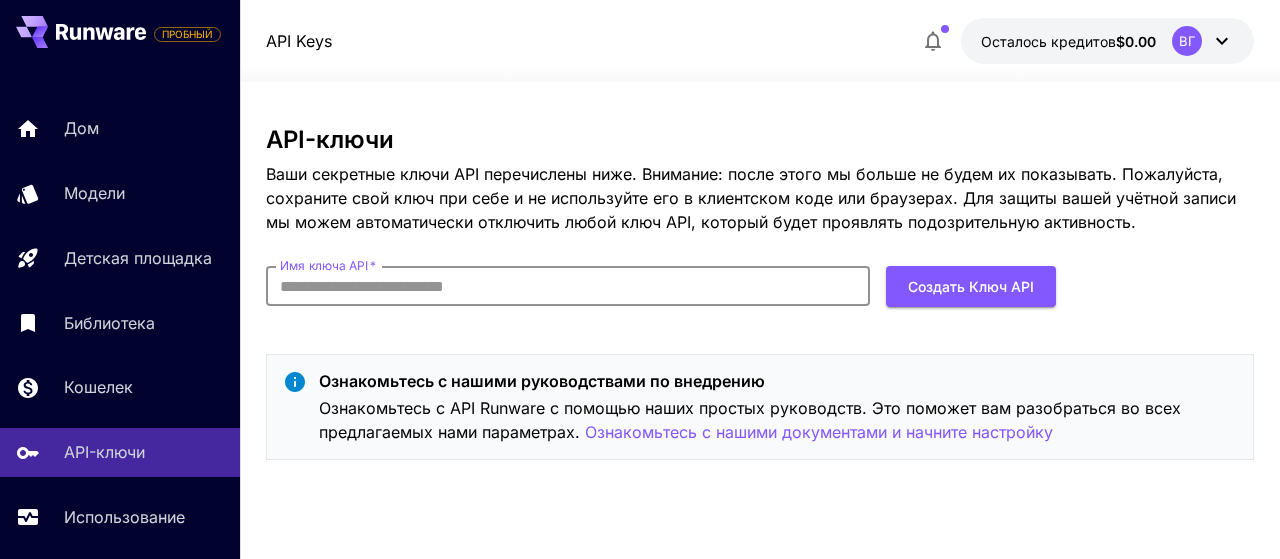 click on "Имя ключа API    *" at bounding box center [568, 286] 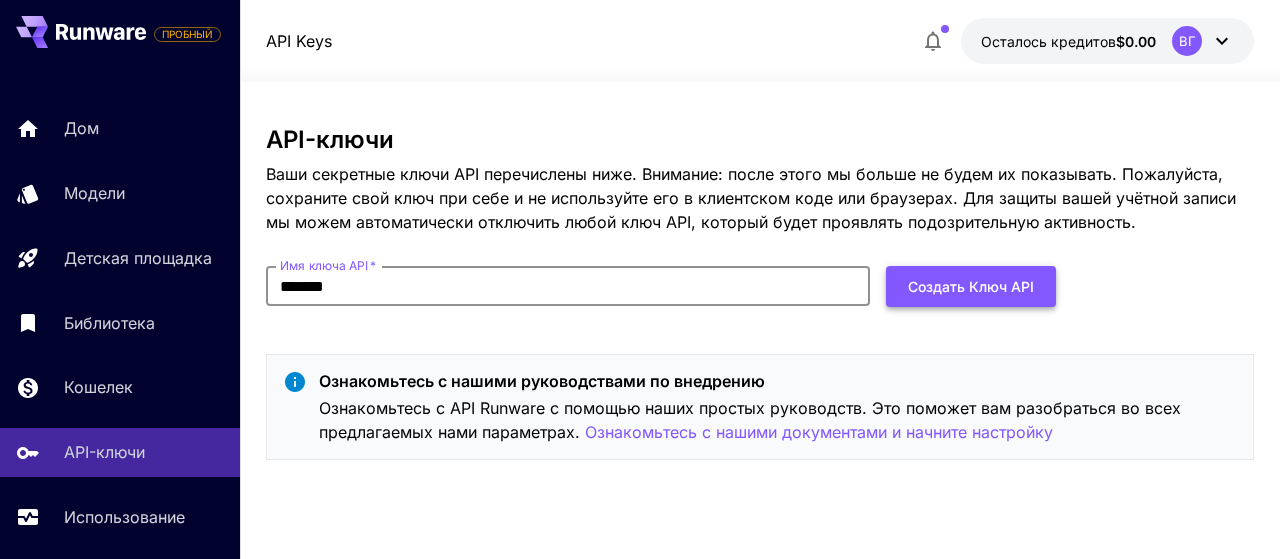 type on "*******" 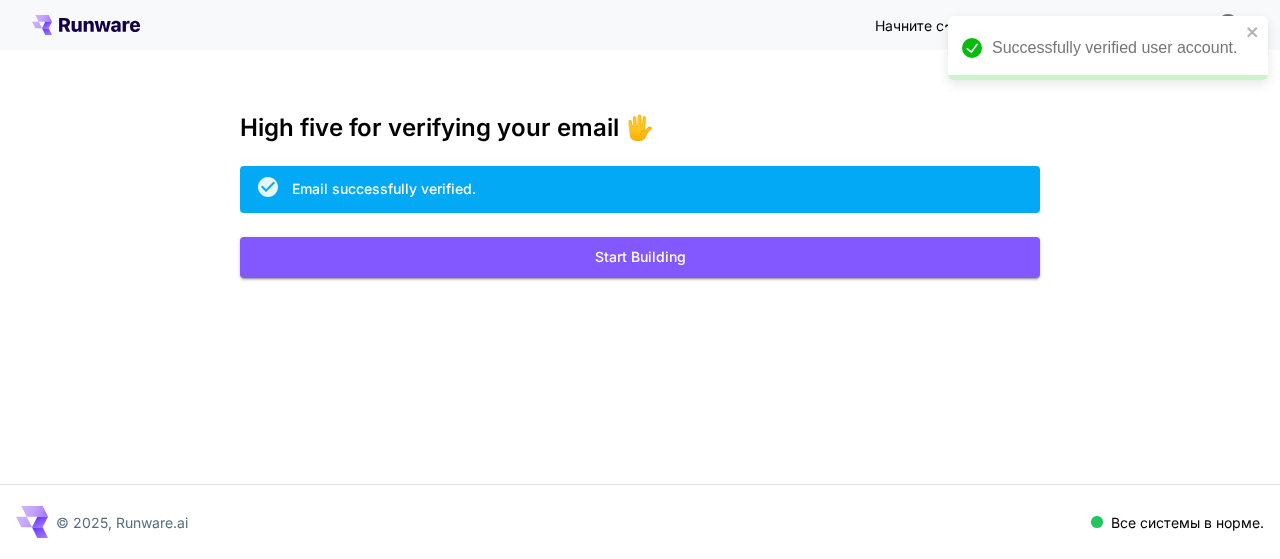 scroll, scrollTop: 0, scrollLeft: 0, axis: both 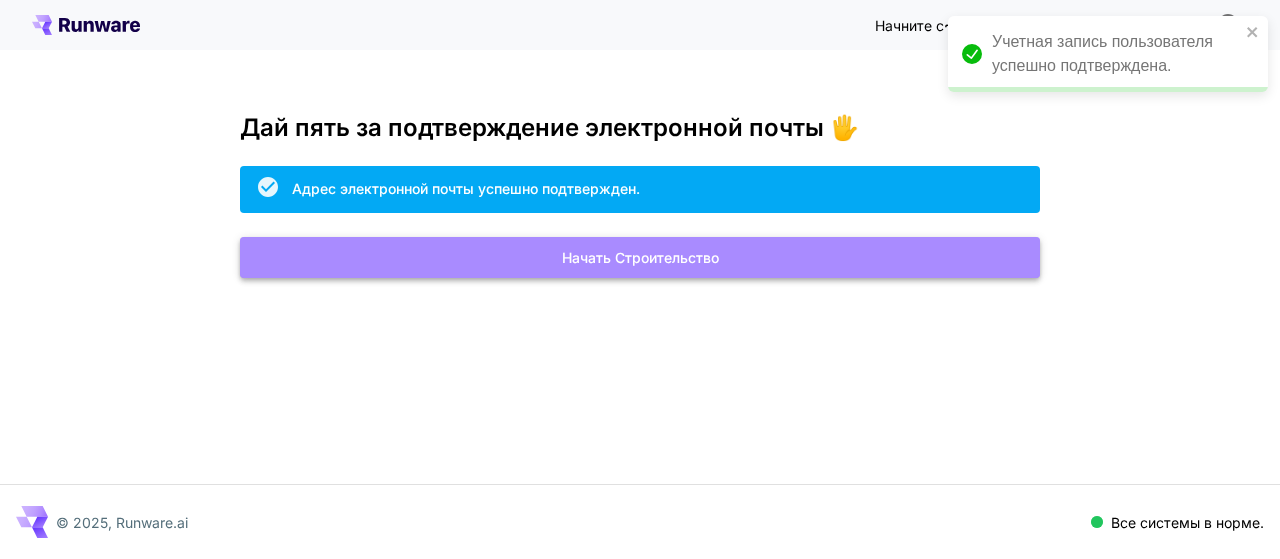 click on "Начать строительство" at bounding box center (640, 257) 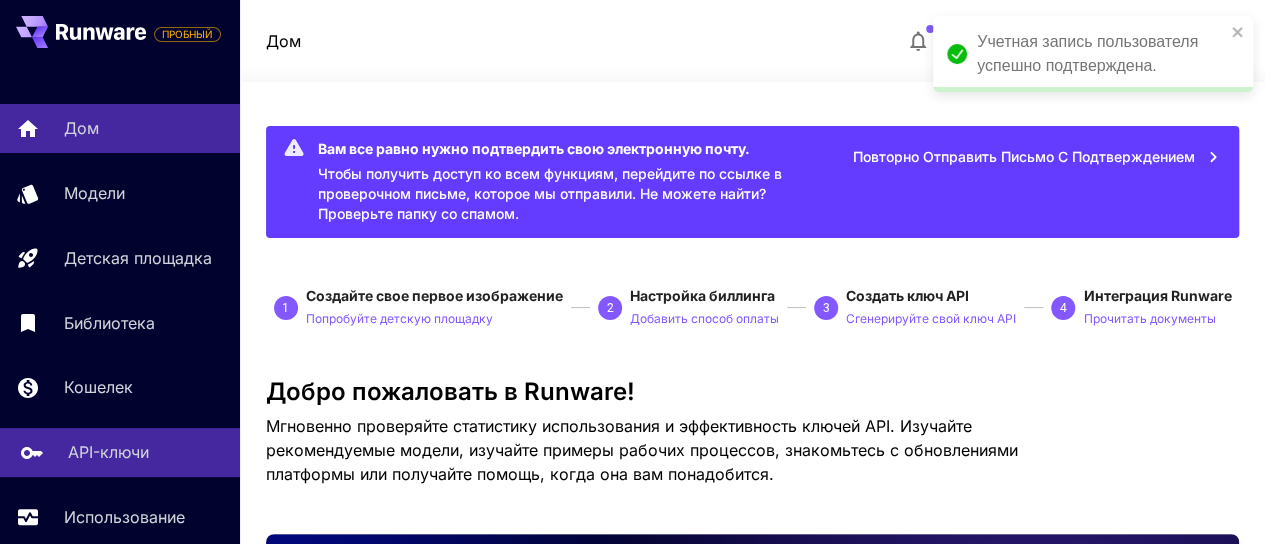 click on "API-ключи" at bounding box center [108, 452] 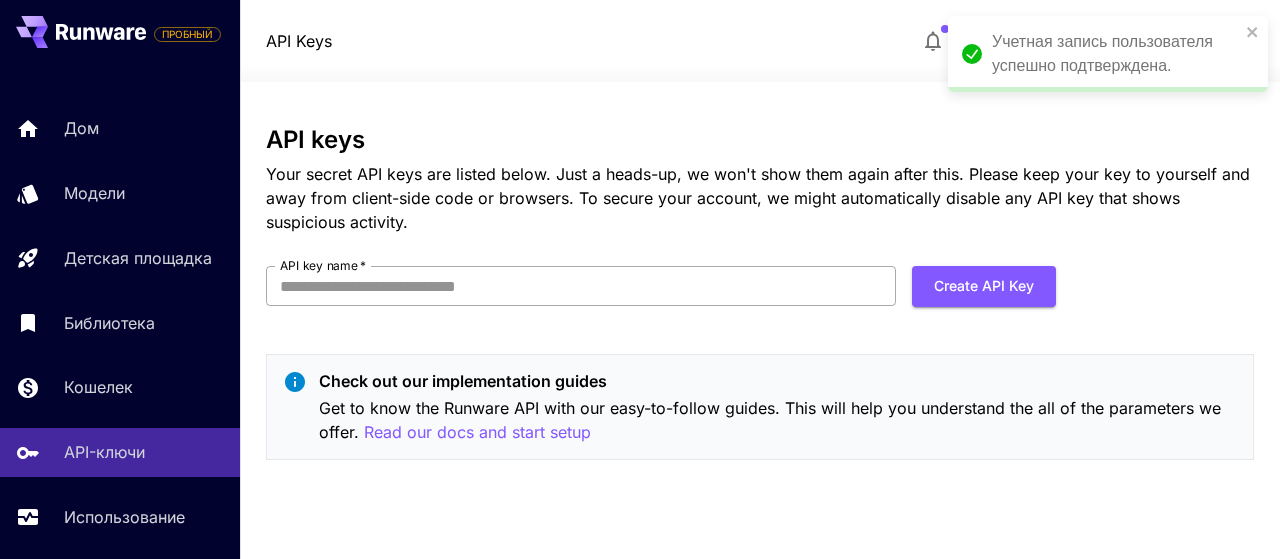 click on "API key name   *" at bounding box center (581, 286) 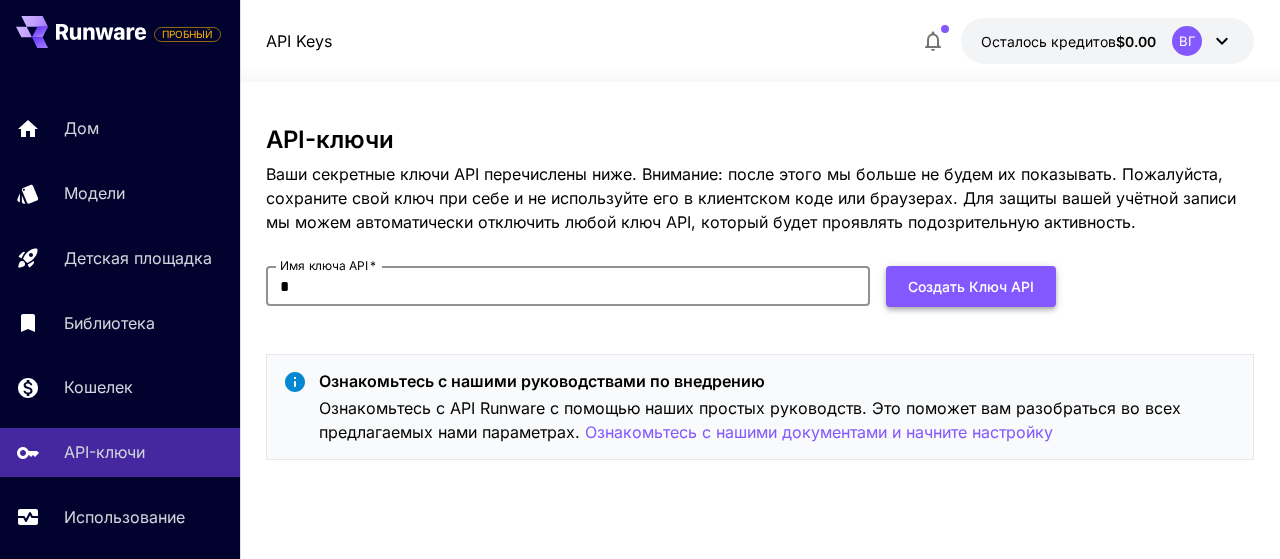 type on "*" 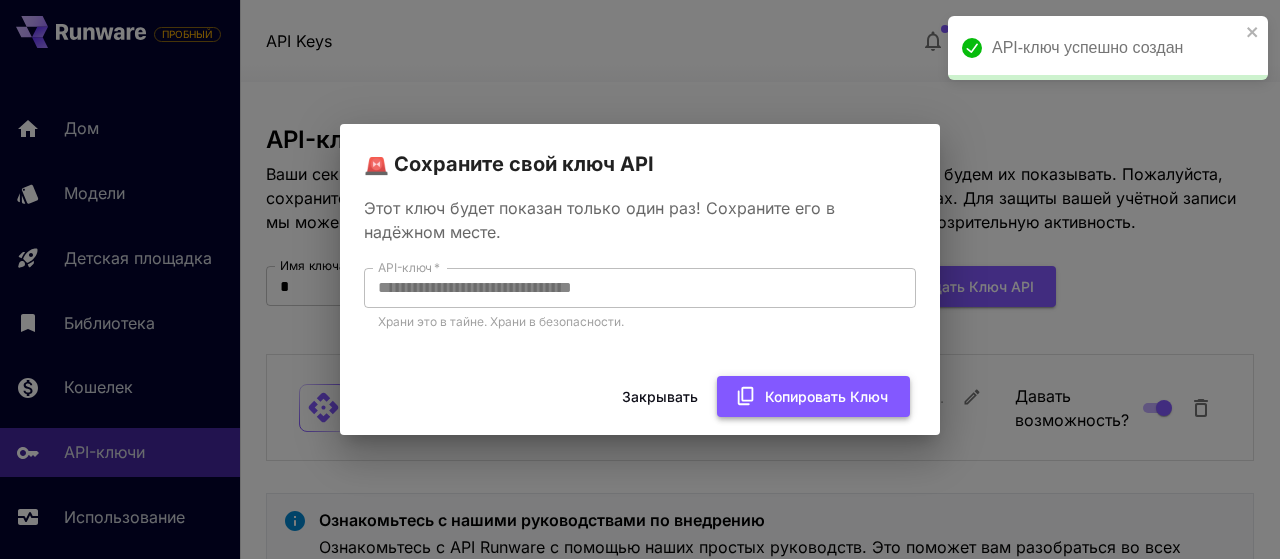 click on "Копировать ключ" at bounding box center (826, 396) 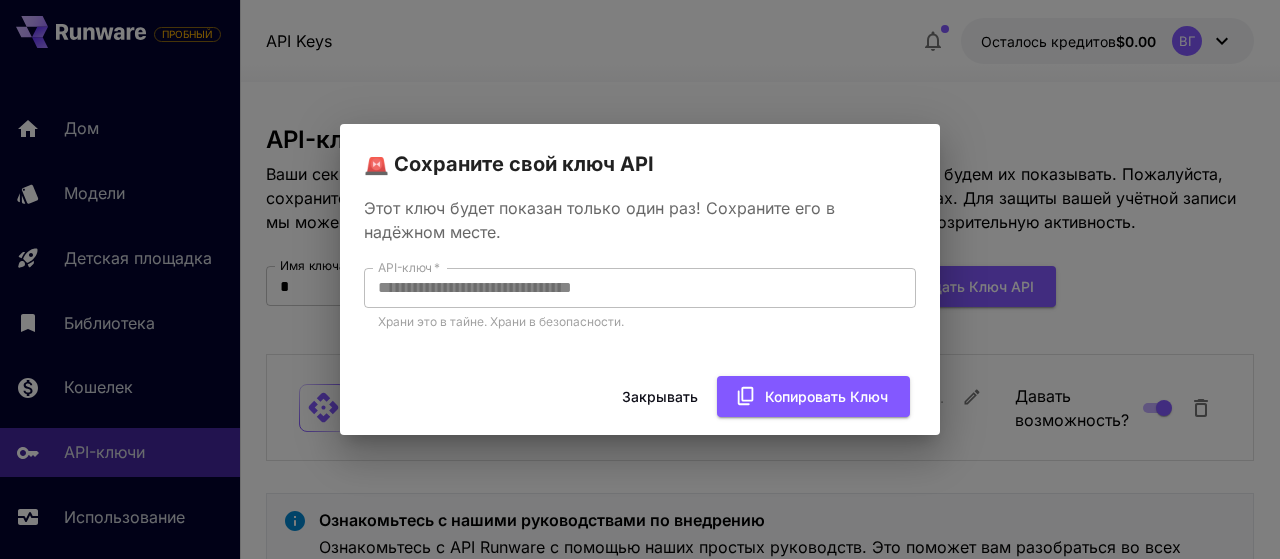 click on "Закрывать" at bounding box center (660, 396) 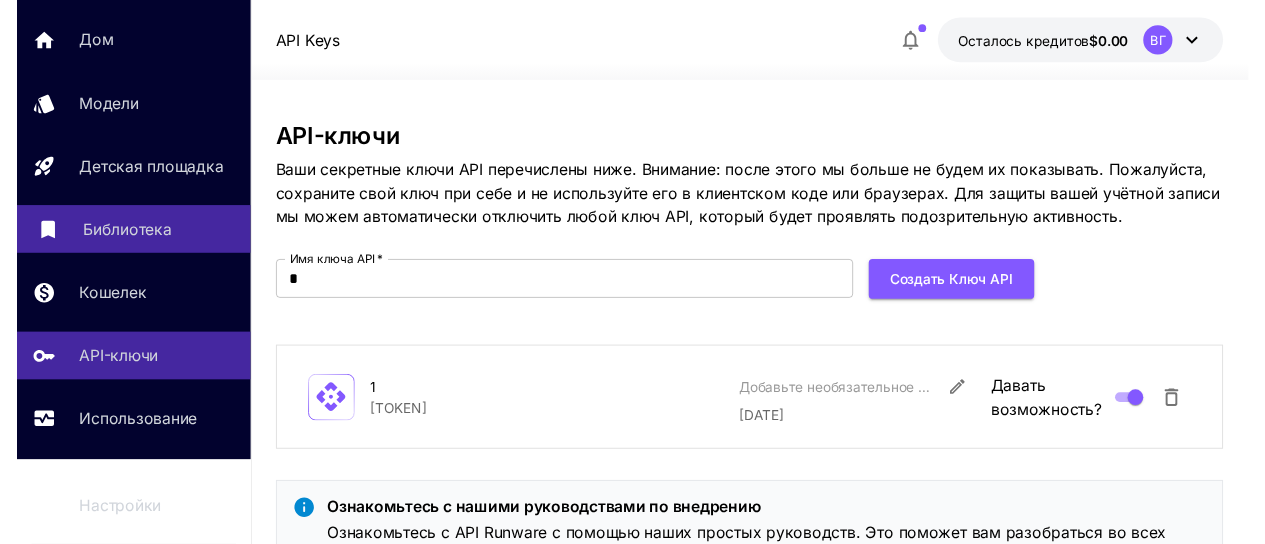 scroll, scrollTop: 120, scrollLeft: 0, axis: vertical 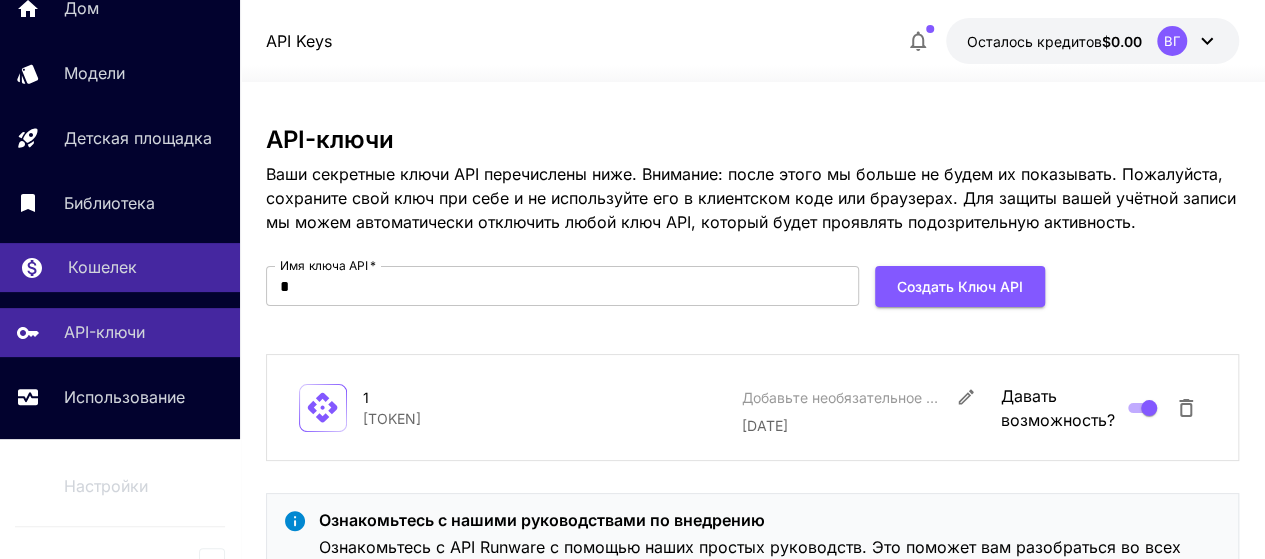 click on "Кошелек" at bounding box center [120, 267] 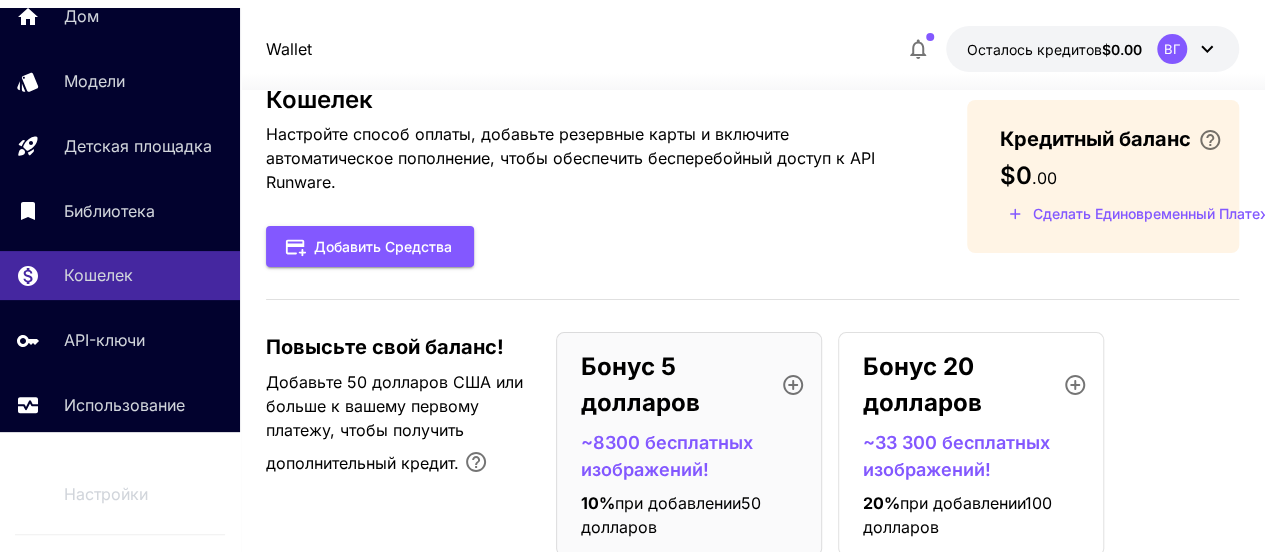 scroll, scrollTop: 0, scrollLeft: 0, axis: both 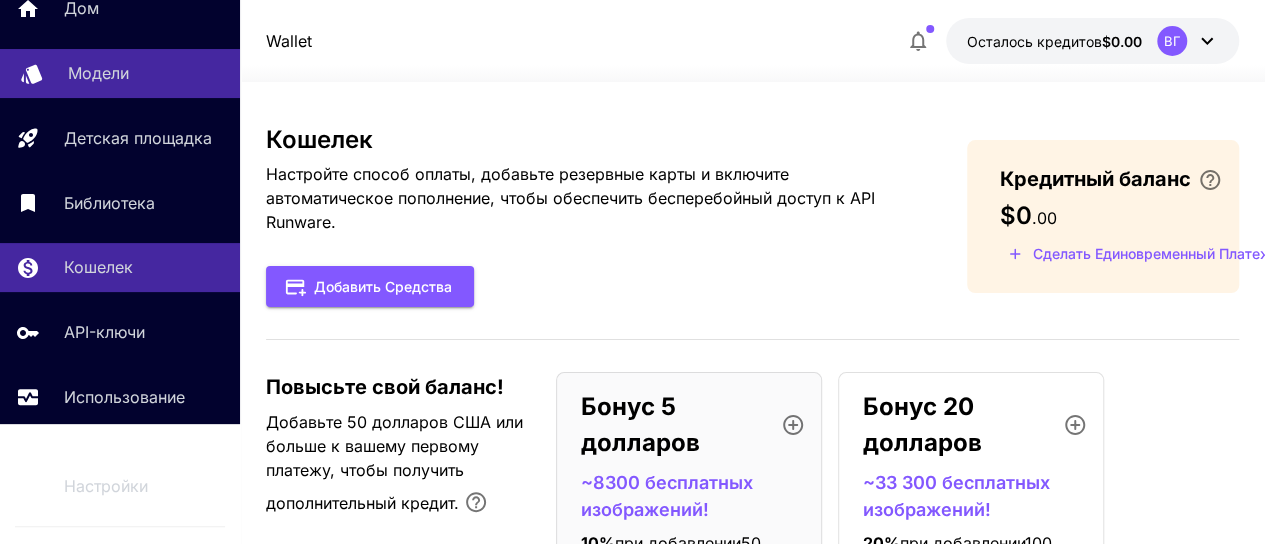 click on "Модели" at bounding box center (98, 73) 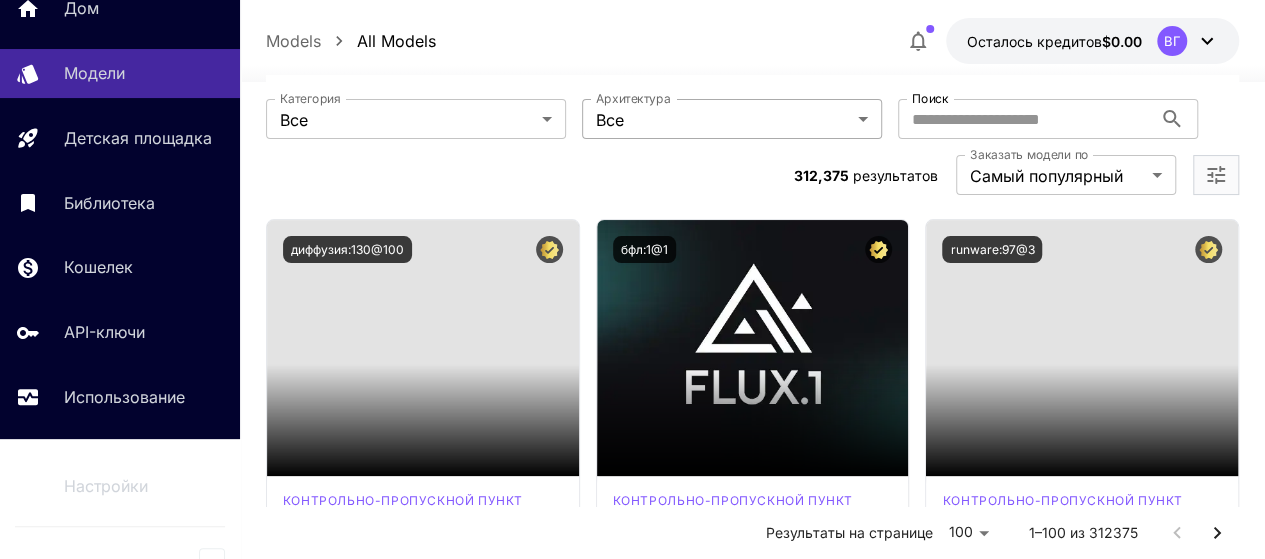 scroll, scrollTop: 120, scrollLeft: 0, axis: vertical 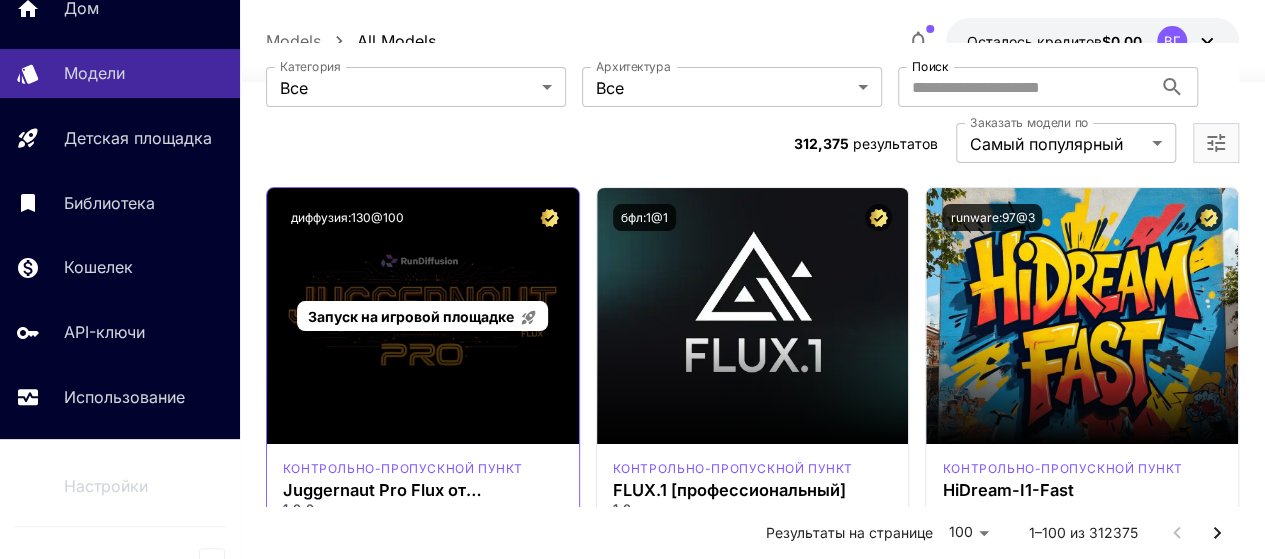 click on "Запуск на игровой площадке" at bounding box center [411, 316] 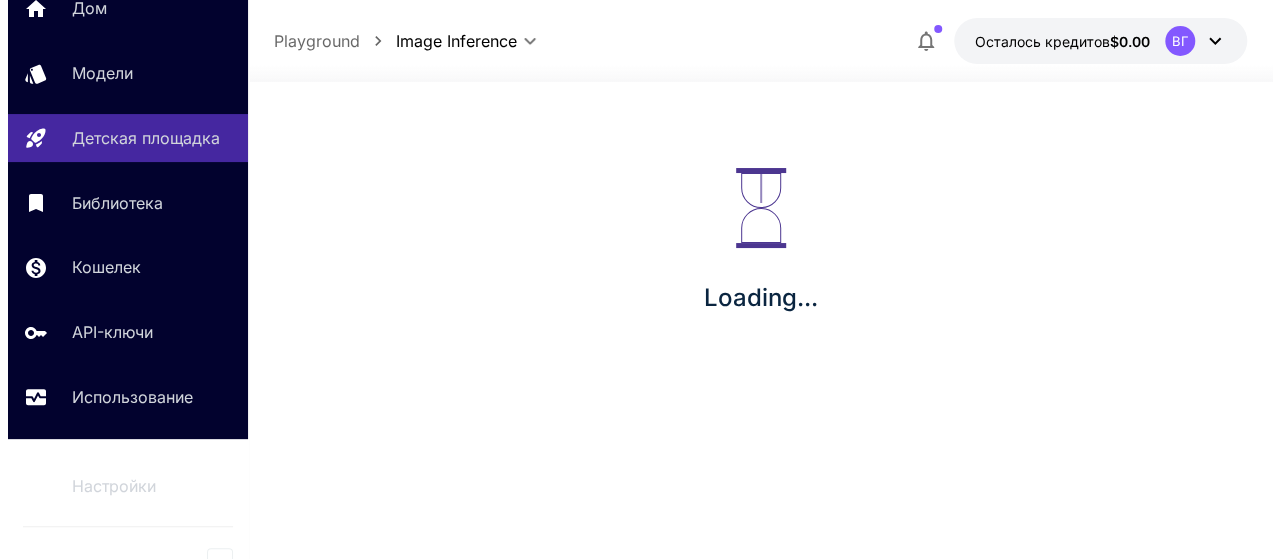 scroll, scrollTop: 0, scrollLeft: 0, axis: both 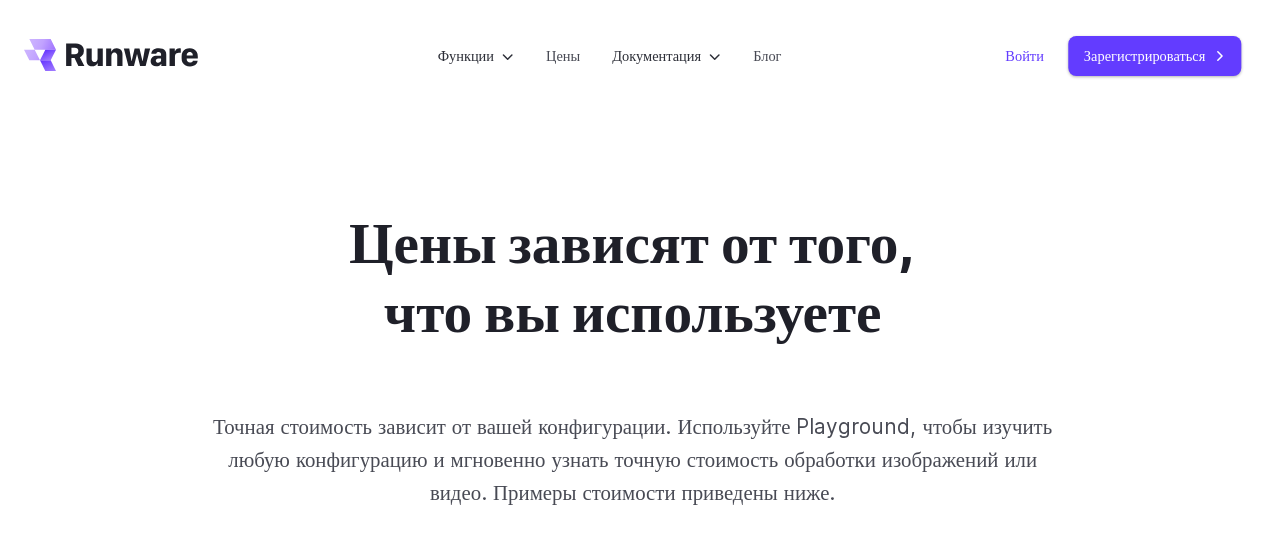 click on "Войти" at bounding box center [1024, 55] 